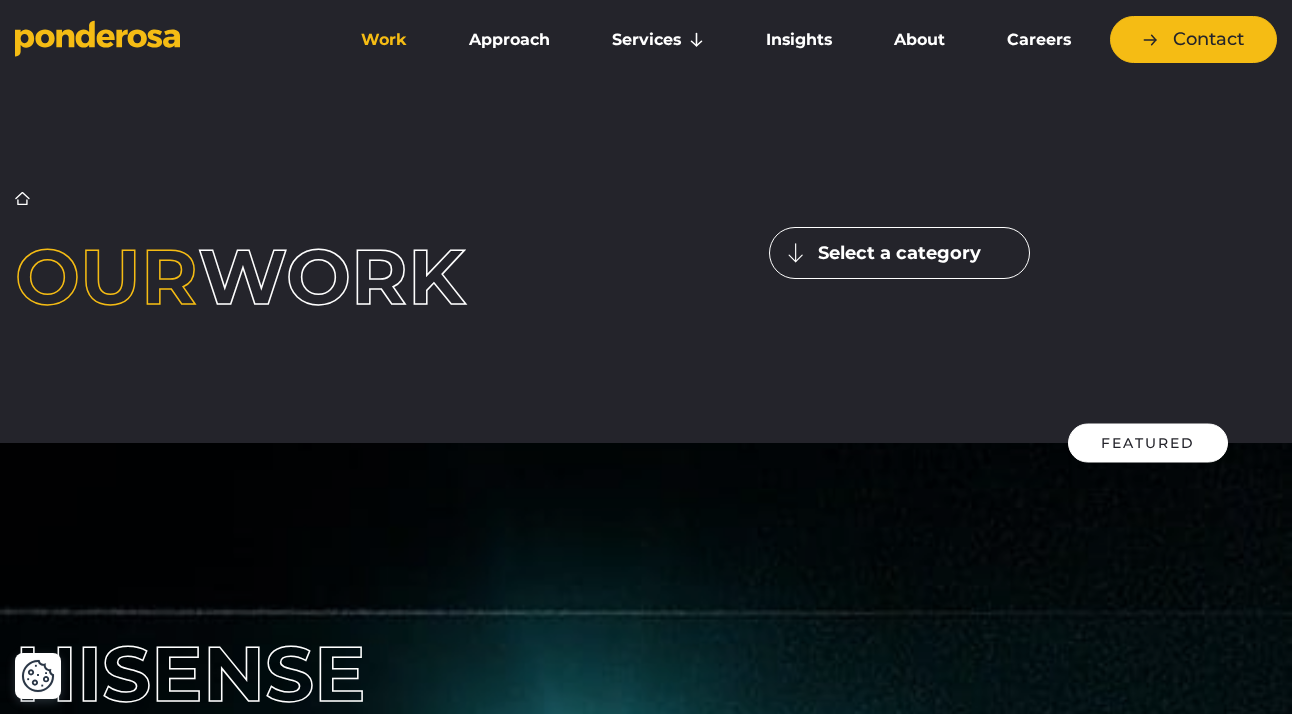 scroll, scrollTop: 7078, scrollLeft: 0, axis: vertical 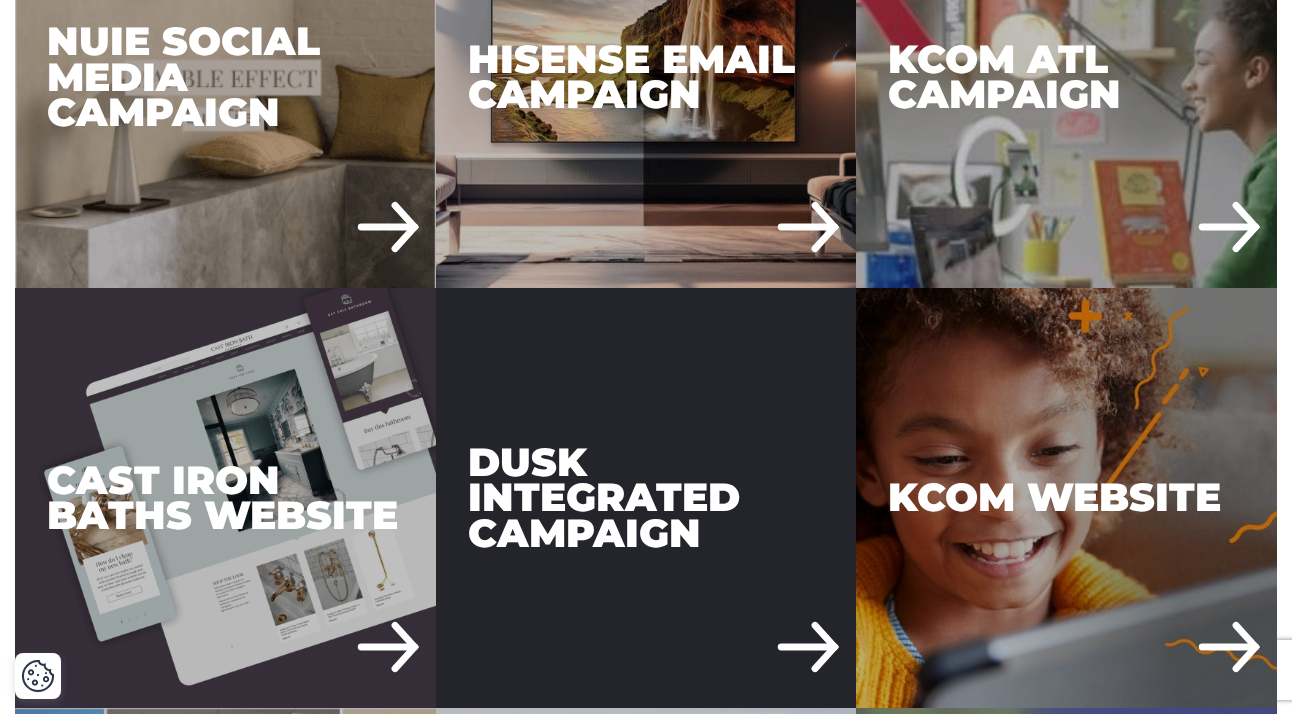 click on "DUSK Integrated Campaign" at bounding box center [646, 498] 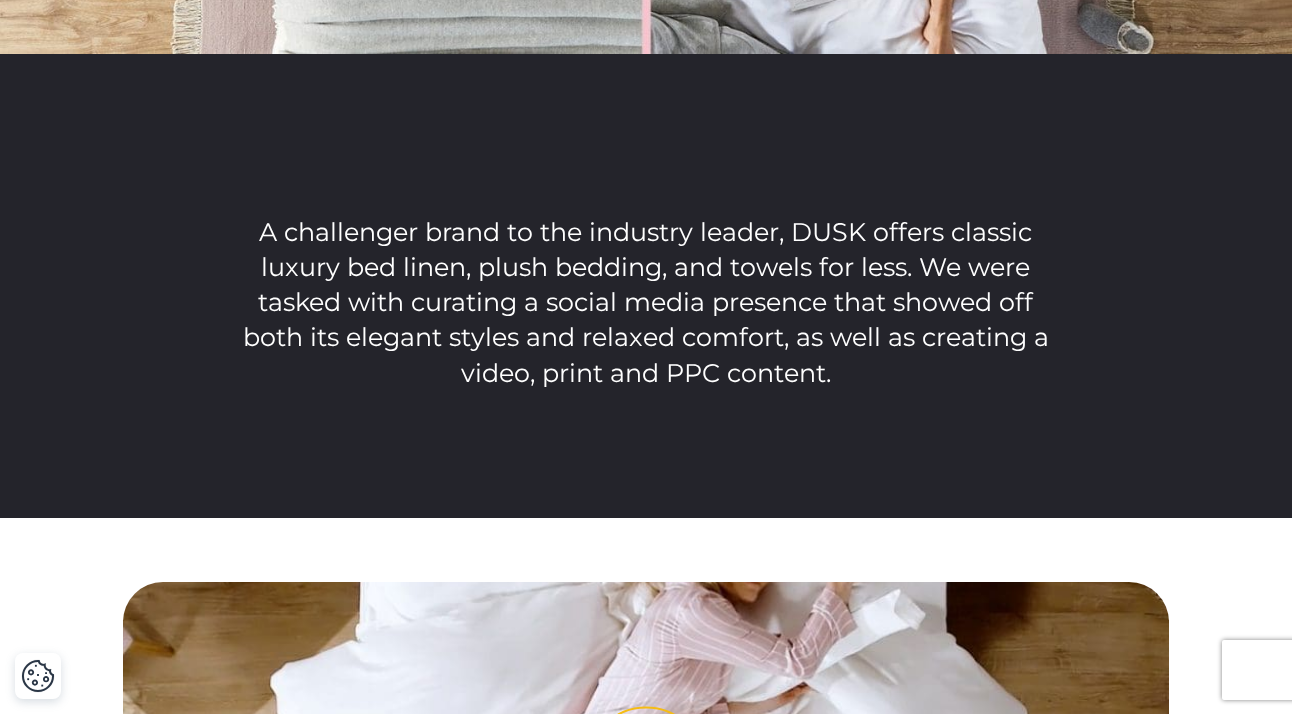 scroll, scrollTop: 0, scrollLeft: 0, axis: both 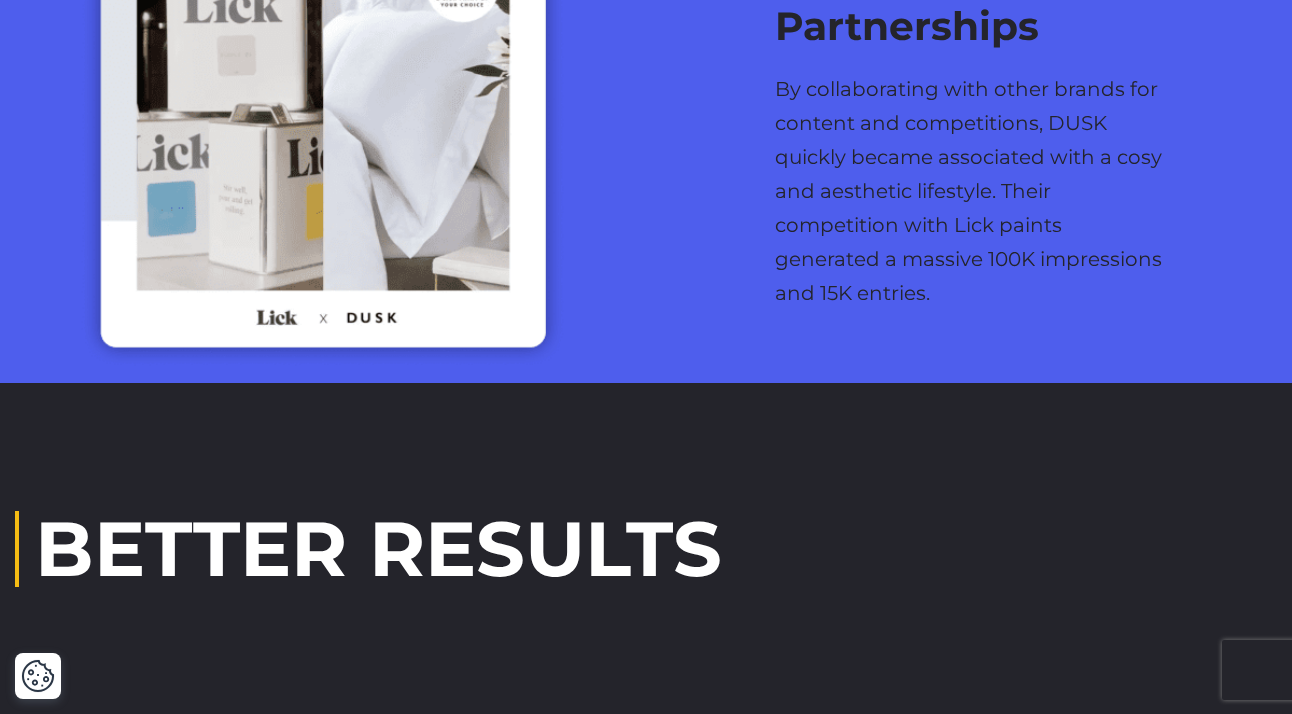 drag, startPoint x: 937, startPoint y: 486, endPoint x: 774, endPoint y: 139, distance: 383.3771 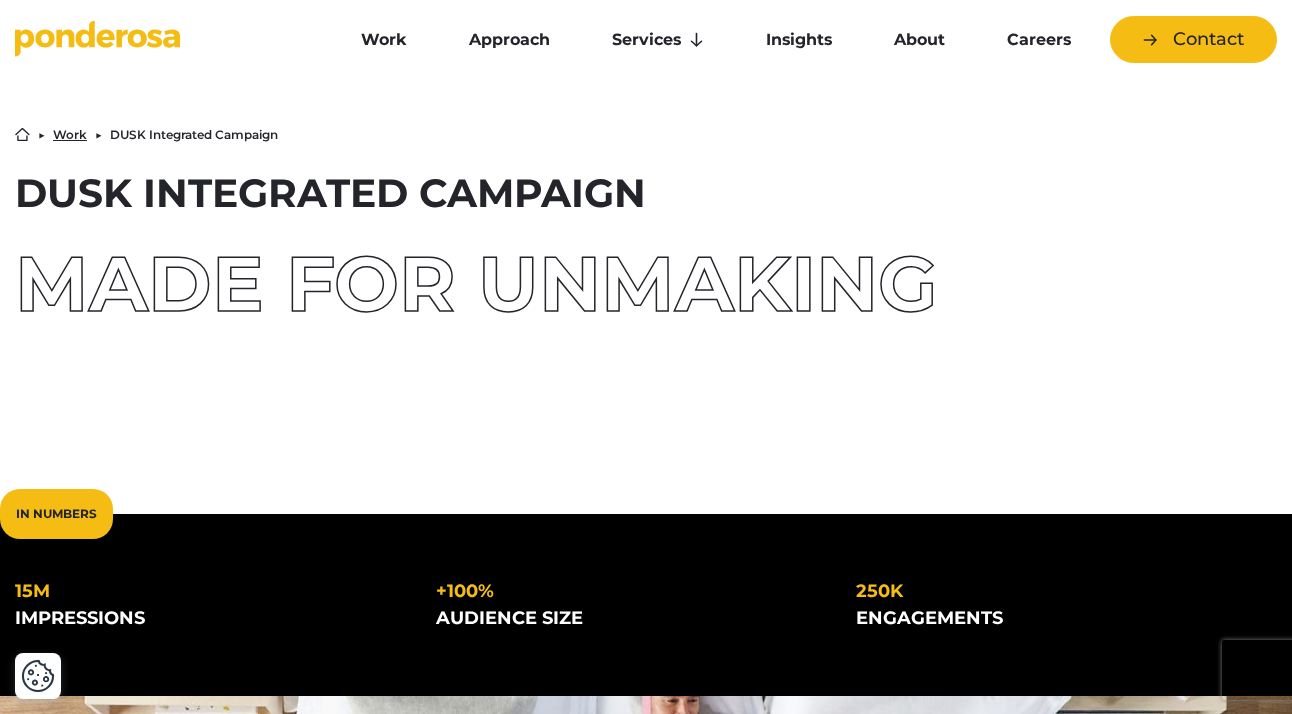 scroll, scrollTop: 0, scrollLeft: 0, axis: both 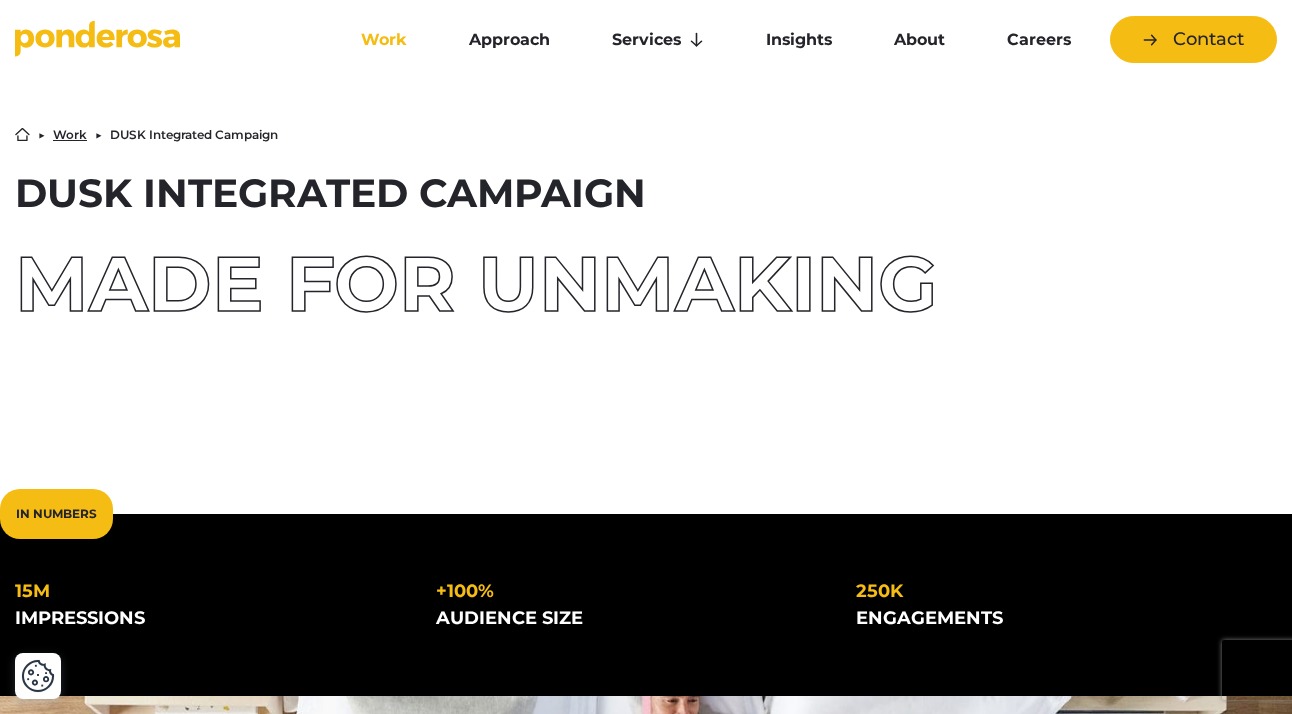 click on "Work" at bounding box center (384, 40) 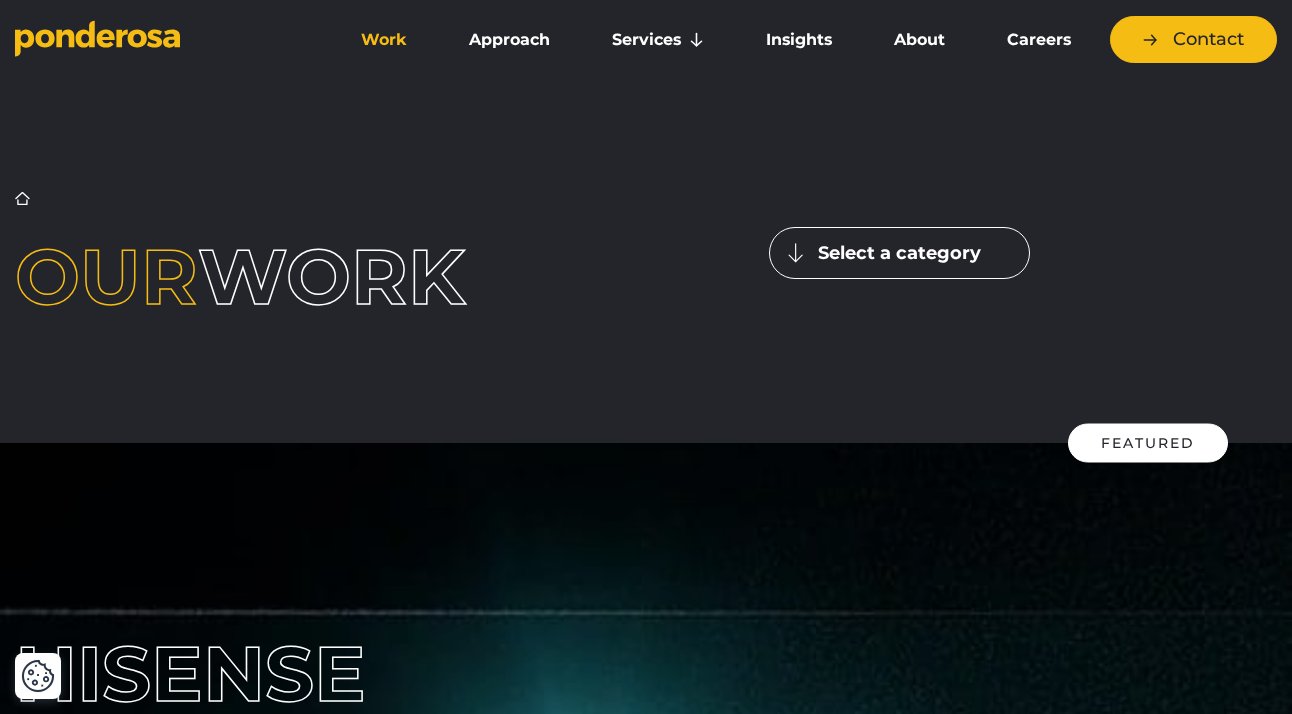 scroll, scrollTop: 197, scrollLeft: 0, axis: vertical 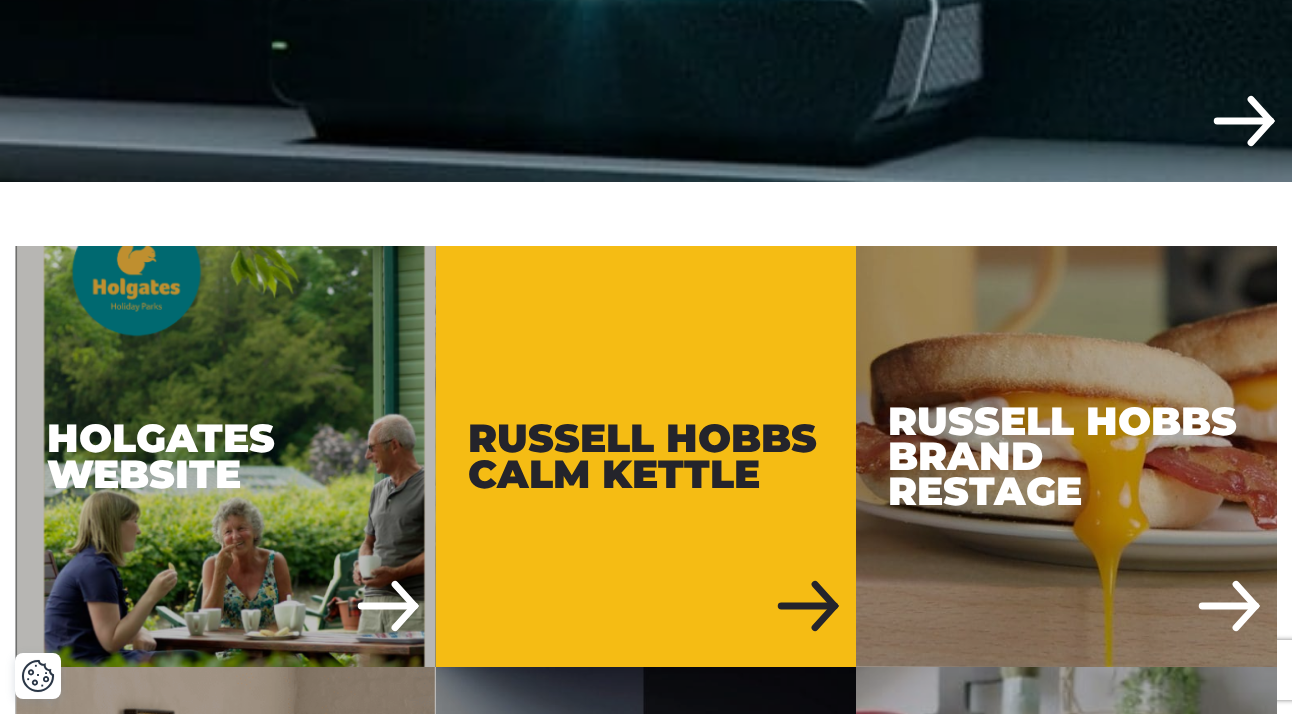 click on "Russell Hobbs Calm Kettle" at bounding box center (646, 456) 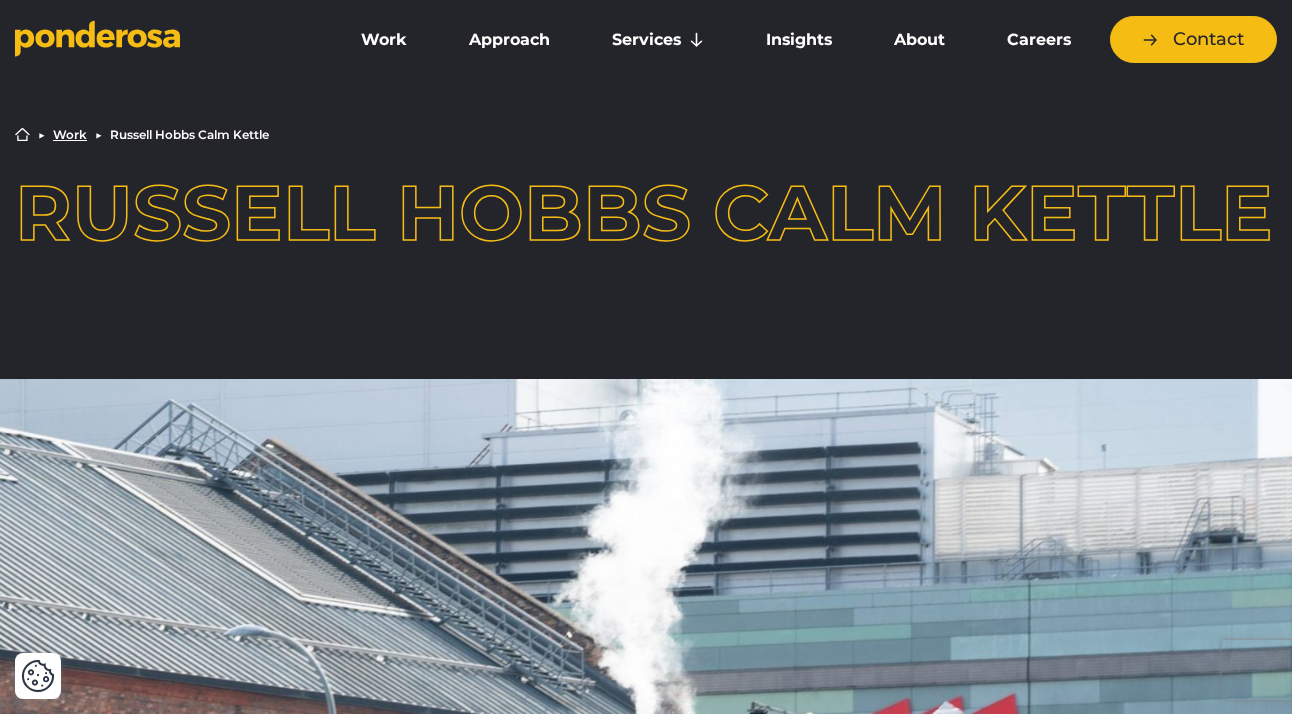 scroll, scrollTop: 610, scrollLeft: 0, axis: vertical 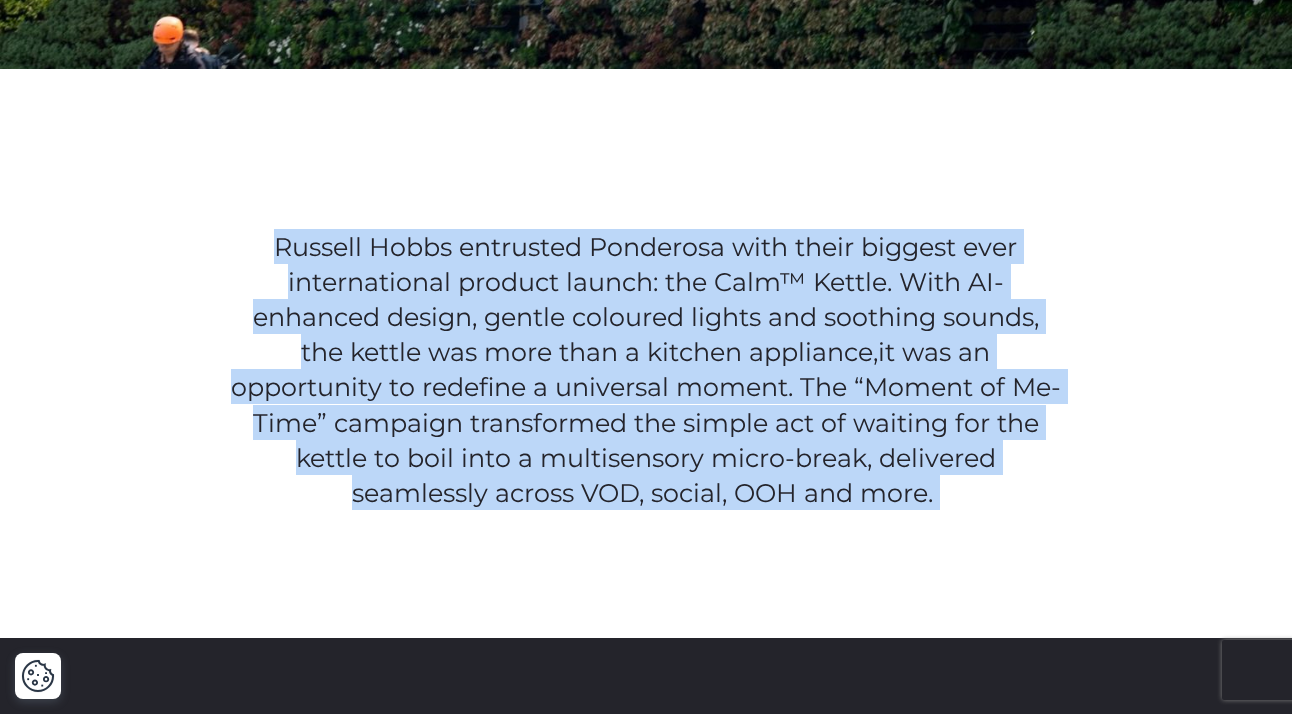 drag, startPoint x: 971, startPoint y: 499, endPoint x: 291, endPoint y: 176, distance: 752.814 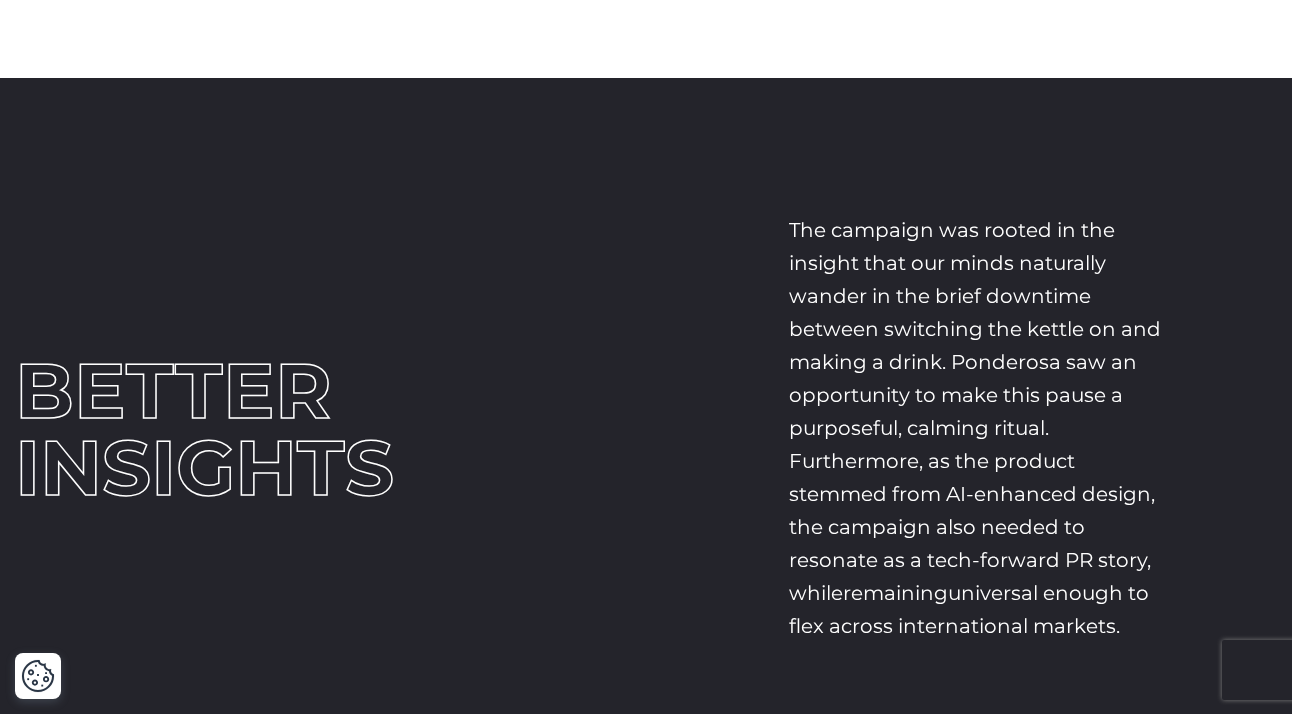scroll, scrollTop: 1641, scrollLeft: 0, axis: vertical 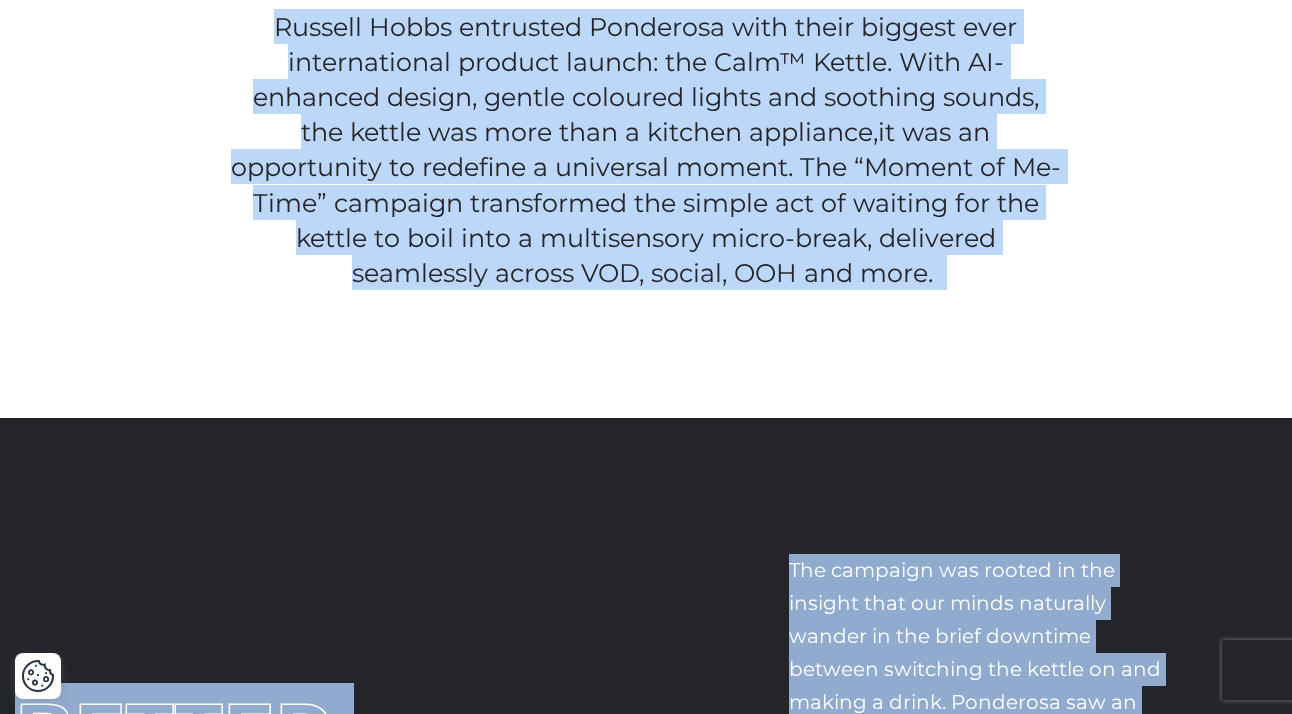 drag, startPoint x: 1123, startPoint y: 633, endPoint x: 220, endPoint y: 16, distance: 1093.6626 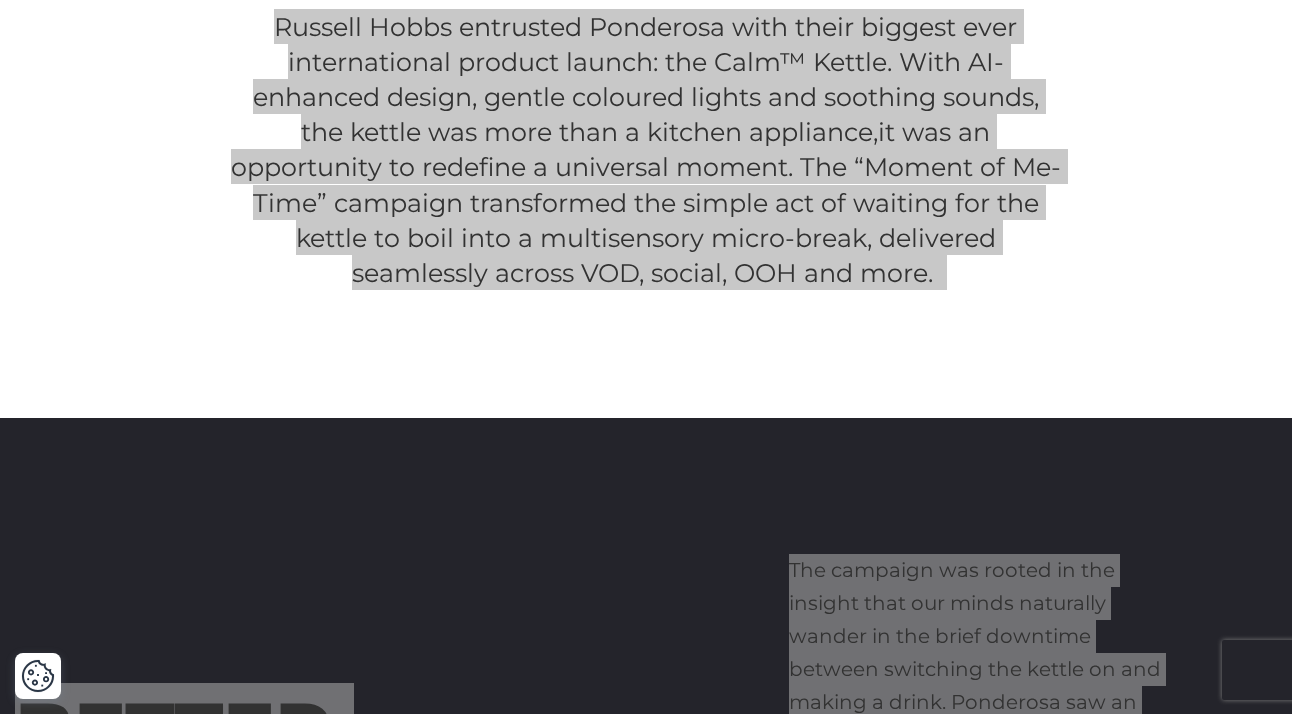 drag, startPoint x: 620, startPoint y: 690, endPoint x: 161, endPoint y: 124, distance: 728.72284 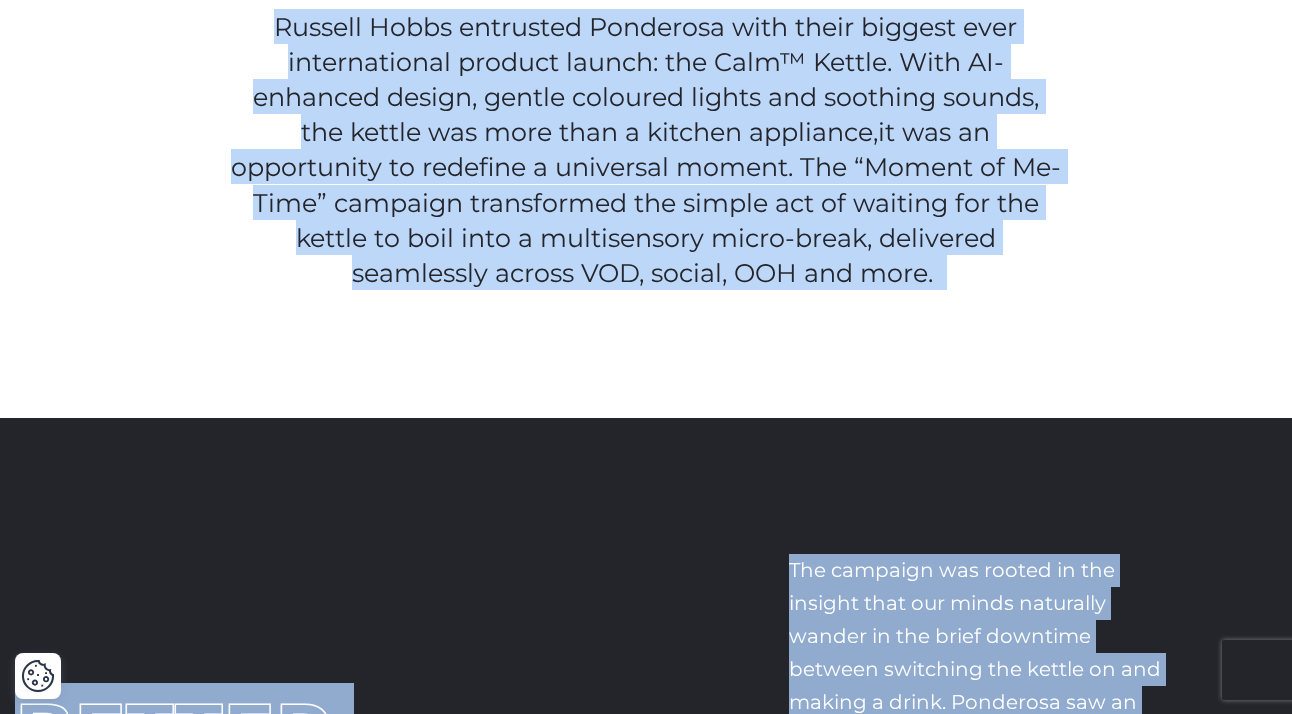 click on "Russell Hobbs entrusted [BRAND_NAME] with their biggest ever international product launch: the Calm™ Kettle. With AI-enhanced design, gentle coloured lights and soothing sounds, the kettle was more than a kitchen appliance ,  it was an opportunity to redefine a universal moment. The “Moment of Me-Time” campaign transformed the simple act of waiting for the kettle to boil into a multisensory micro-break, delivered seamlessly across VOD, social, OOH and more." at bounding box center (646, 133) 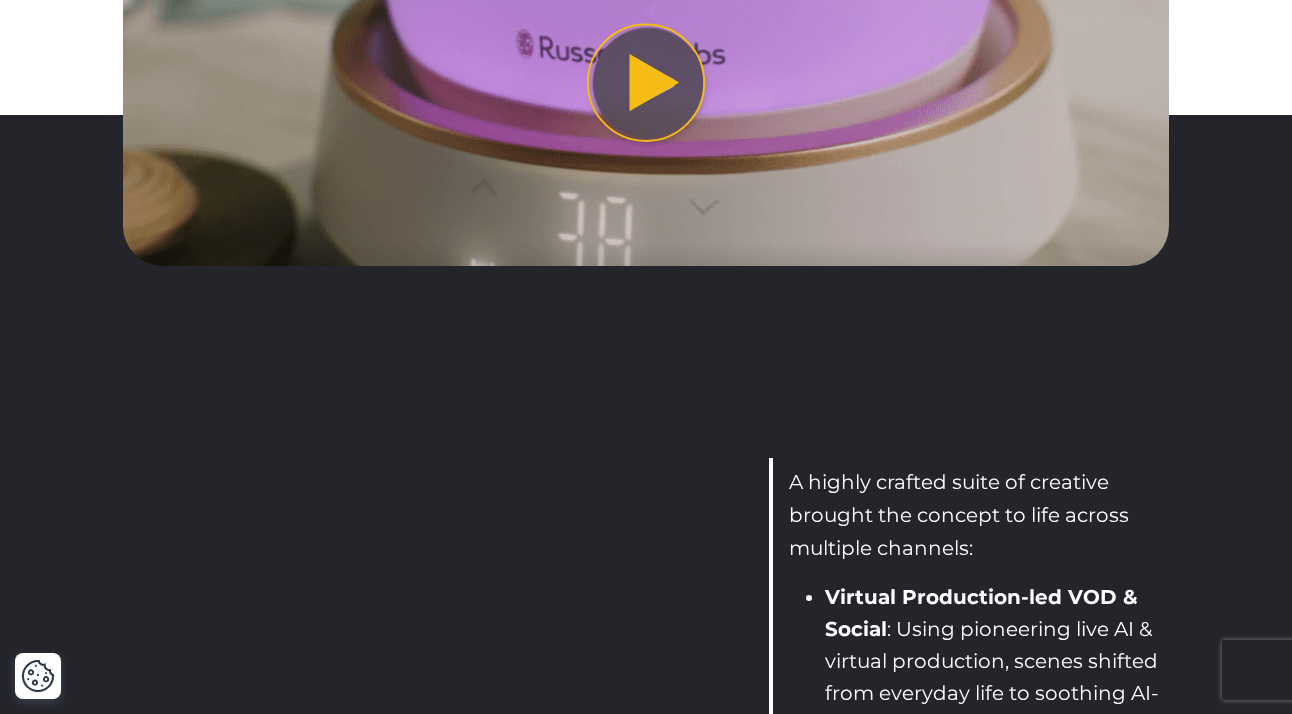 scroll, scrollTop: 2516, scrollLeft: 0, axis: vertical 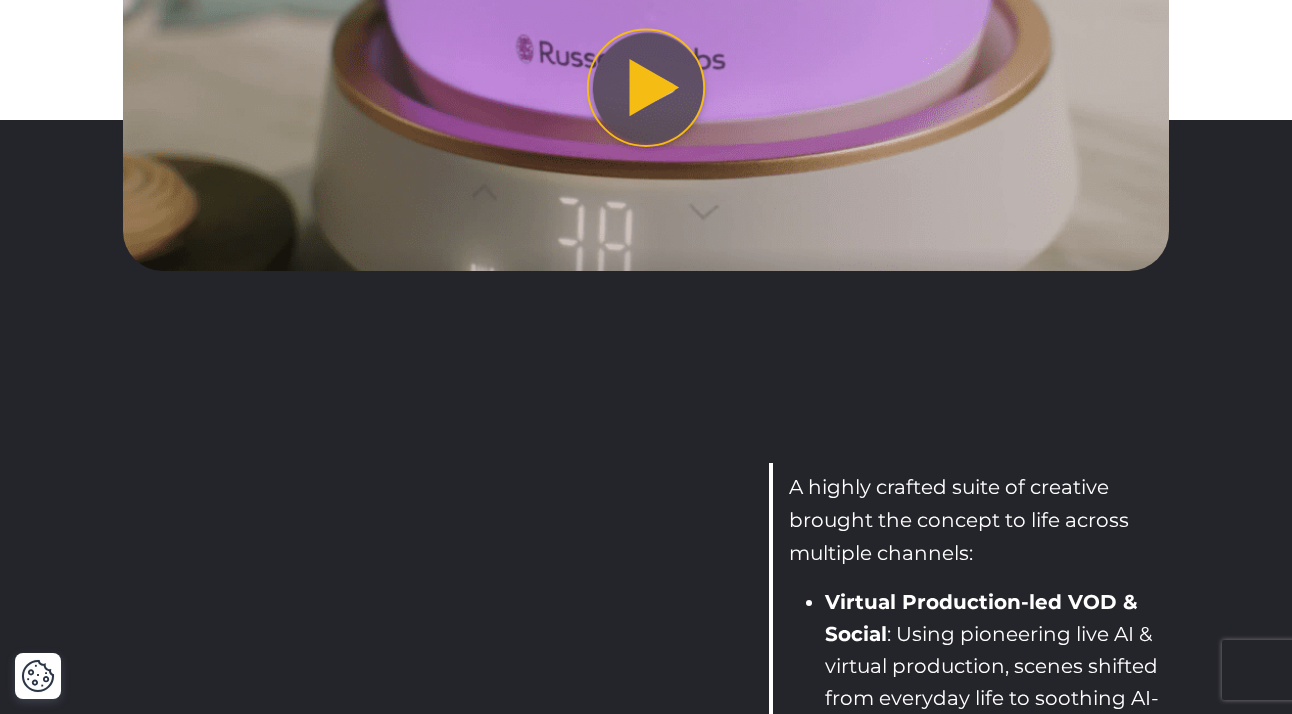 click at bounding box center [646, 87] 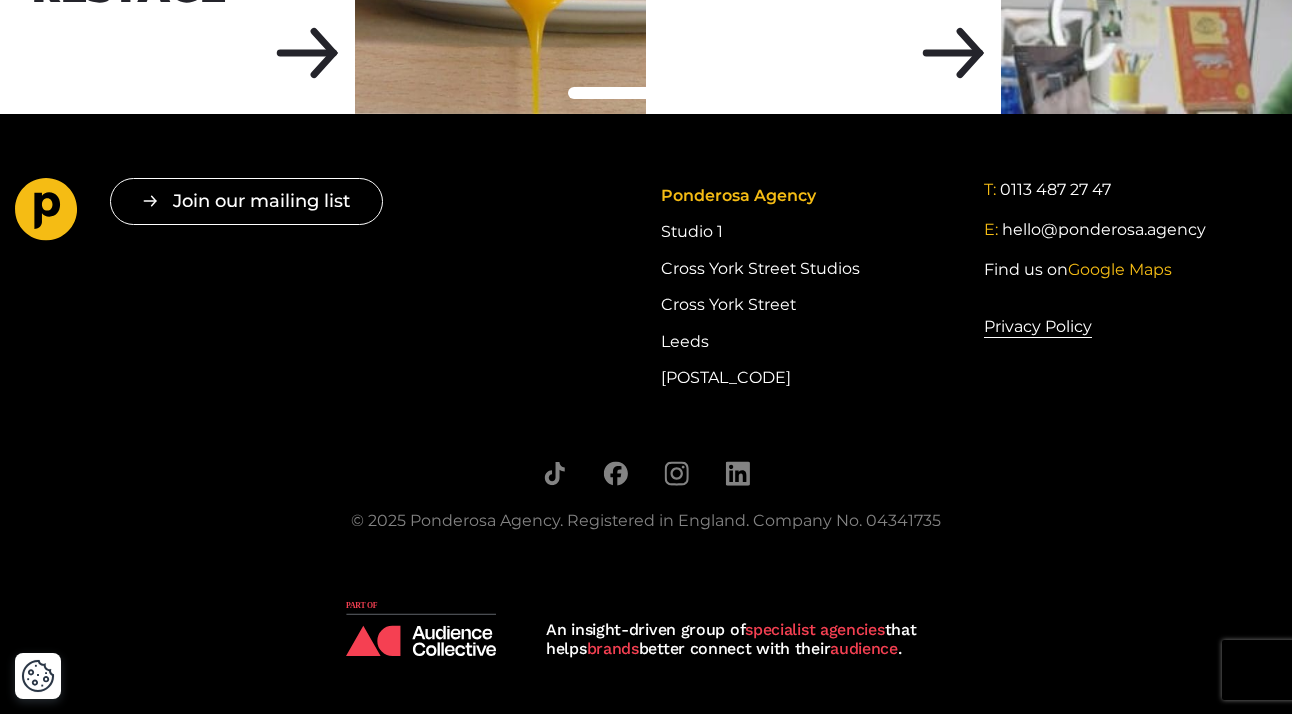 scroll, scrollTop: 6283, scrollLeft: 0, axis: vertical 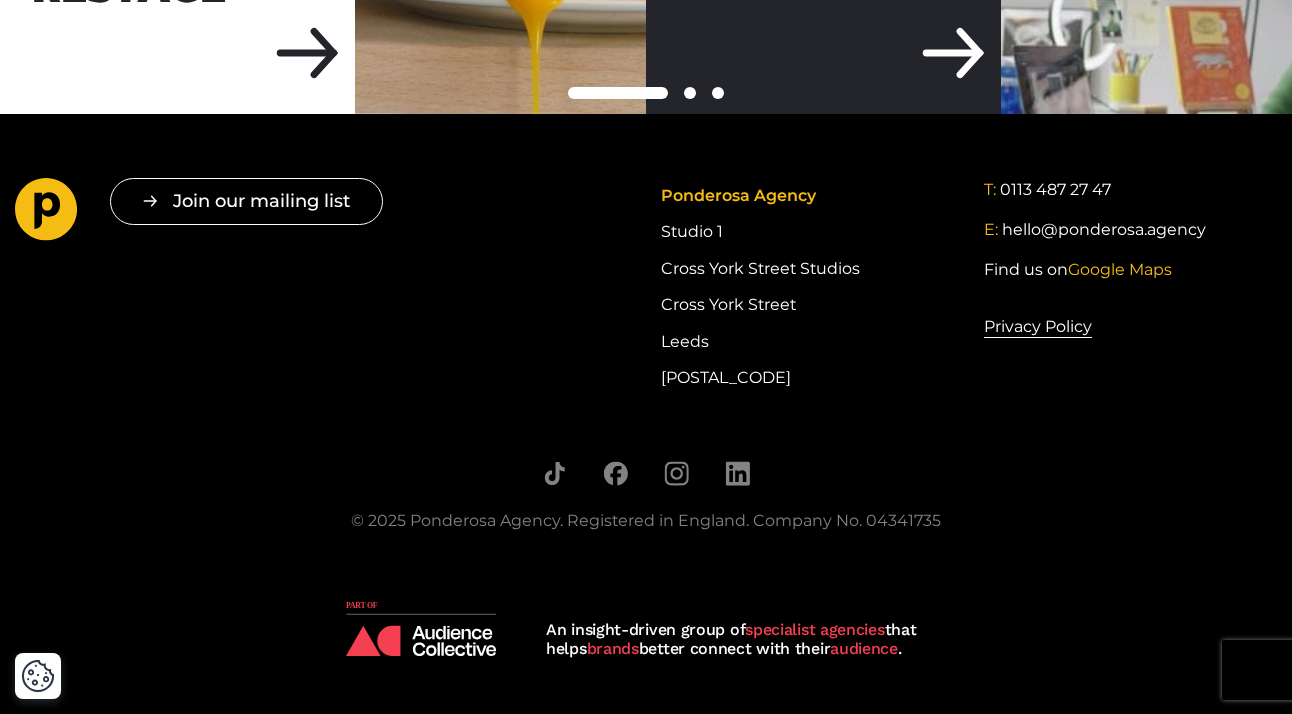 click on "KCOM ATL Campaign" at bounding box center [823, -64] 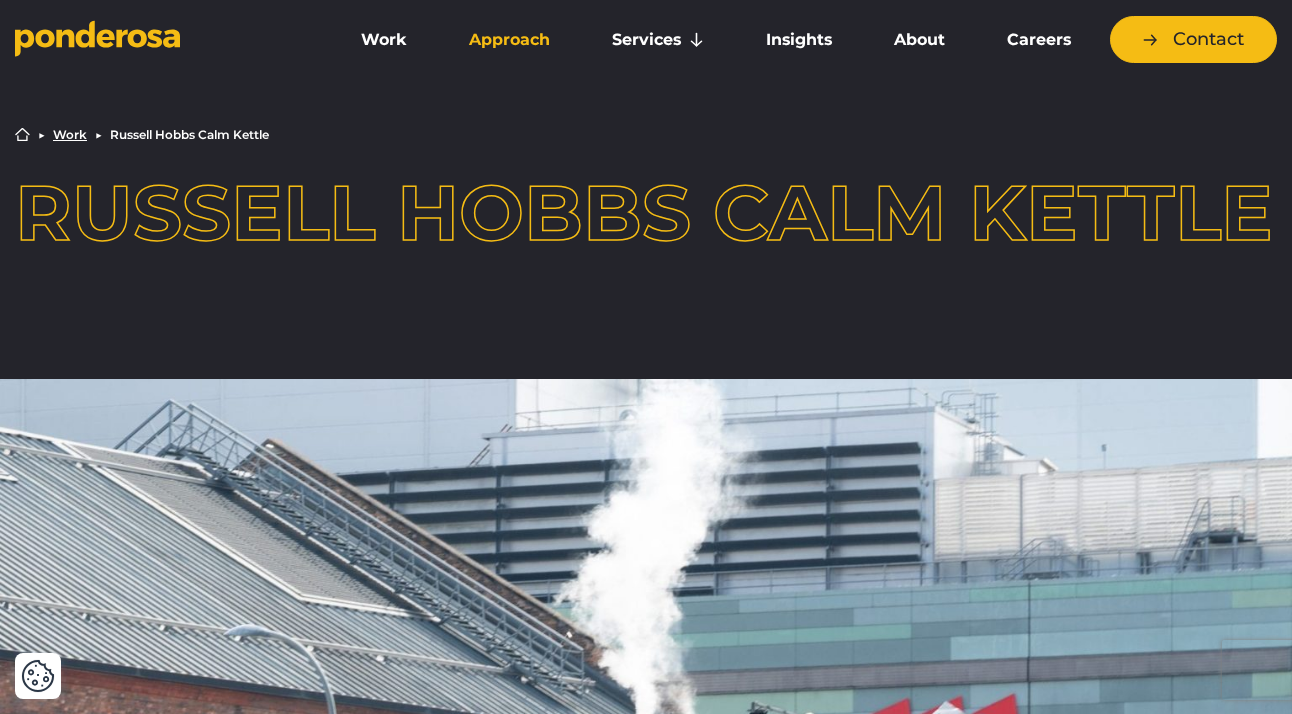 scroll, scrollTop: 0, scrollLeft: 0, axis: both 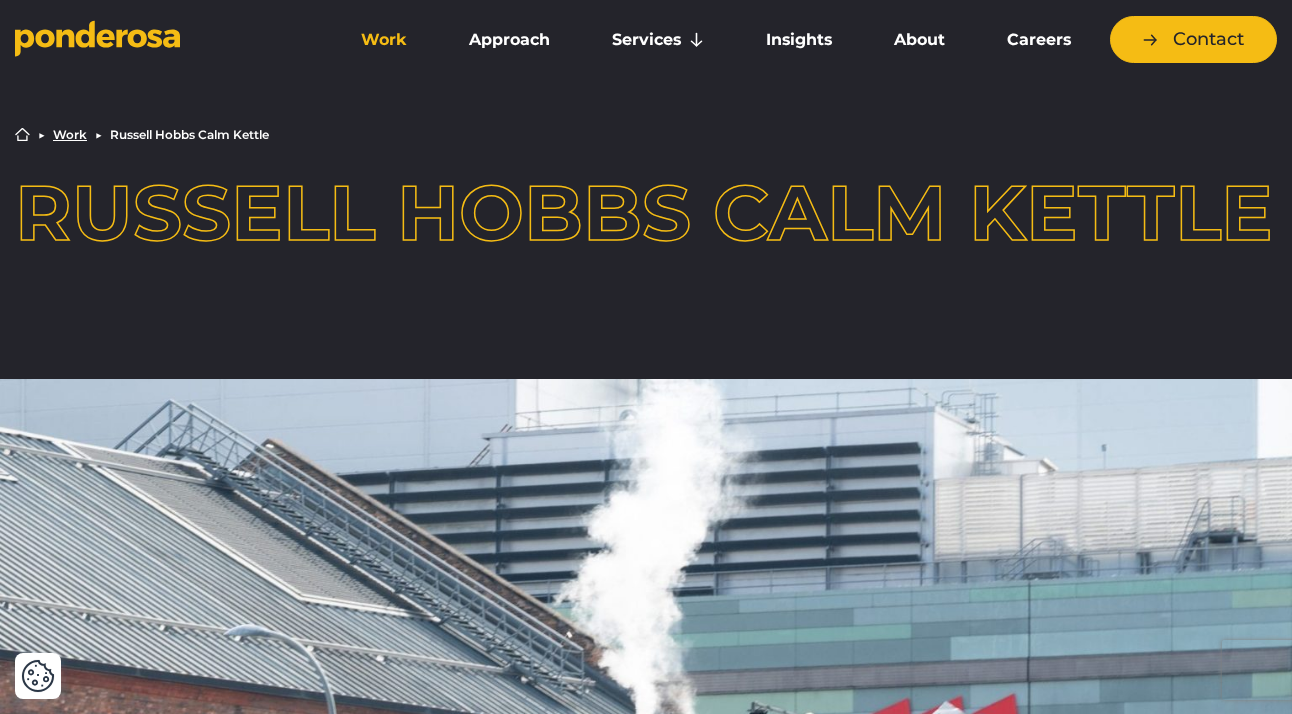 click on "Work" at bounding box center [384, 40] 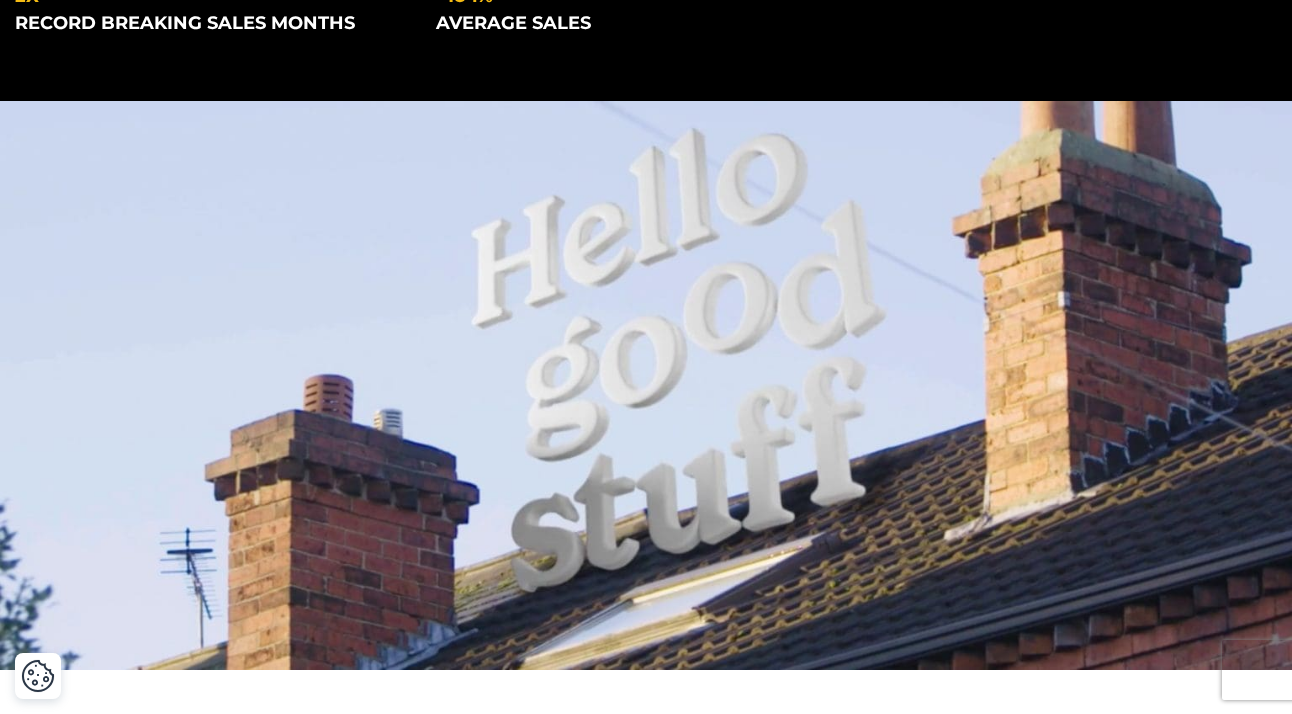 scroll, scrollTop: 616, scrollLeft: 0, axis: vertical 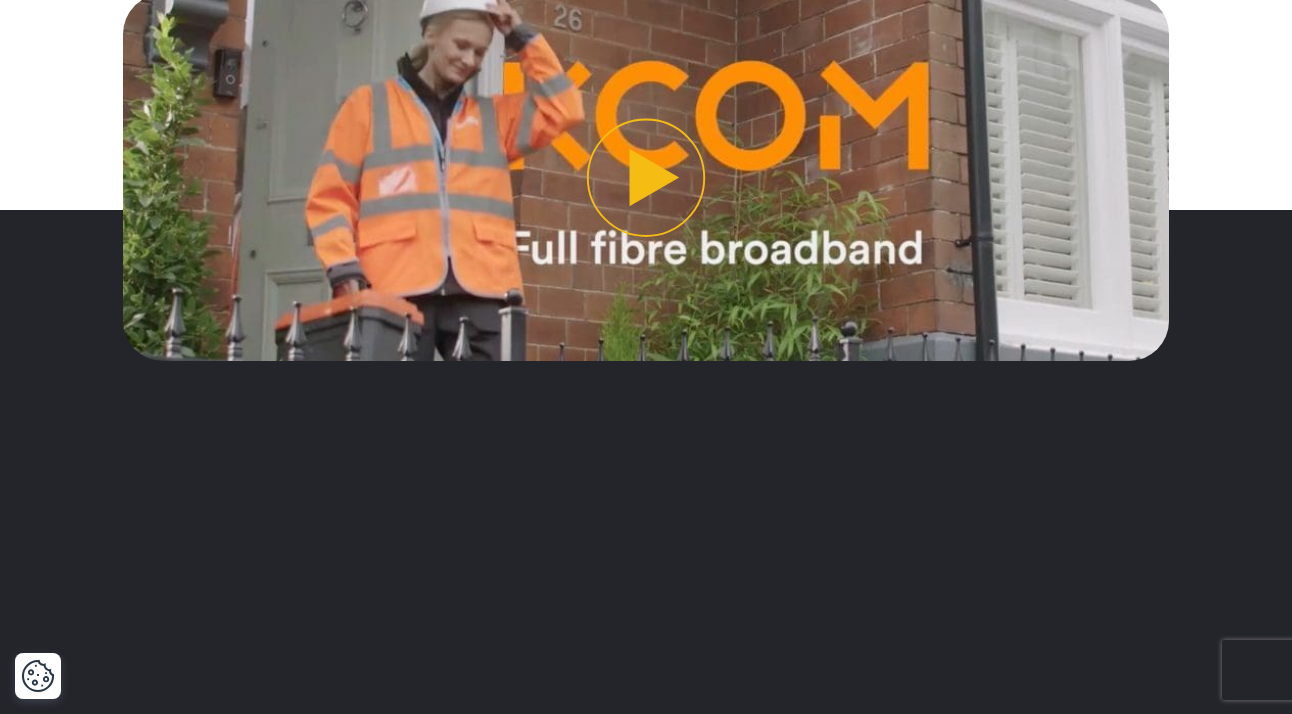 click at bounding box center [646, 177] 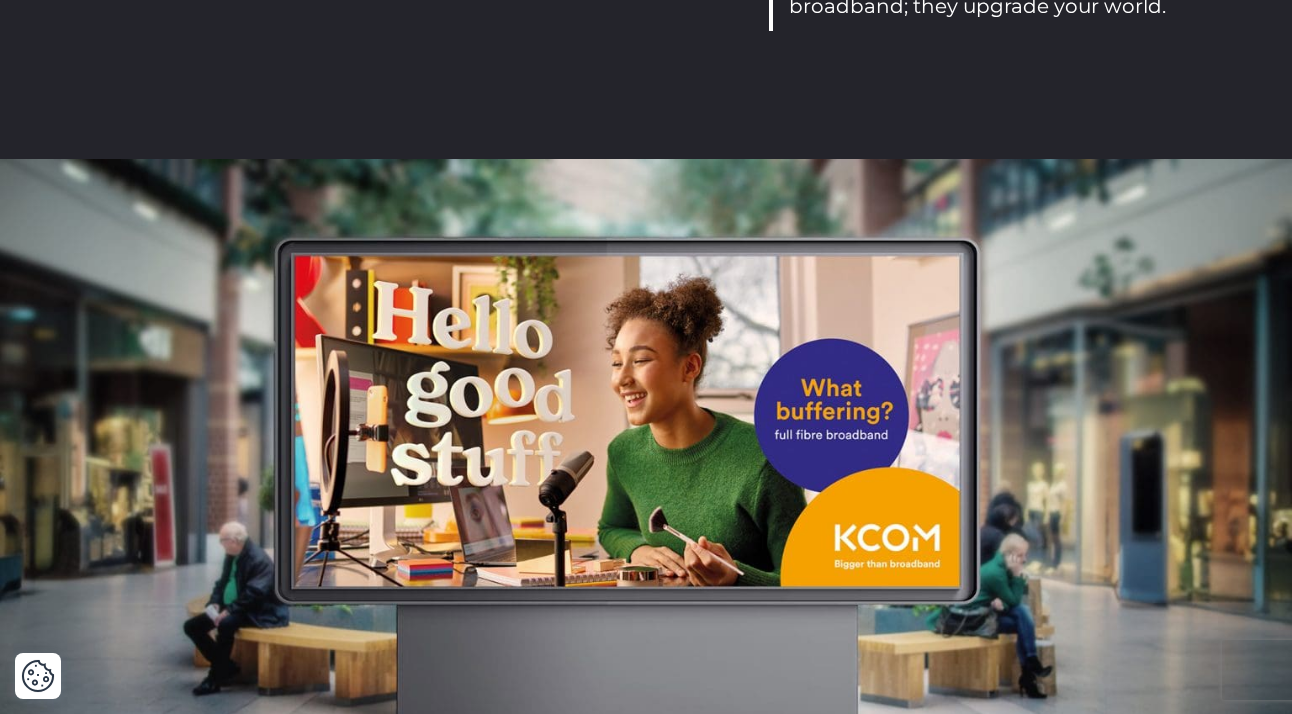 scroll, scrollTop: 231, scrollLeft: 0, axis: vertical 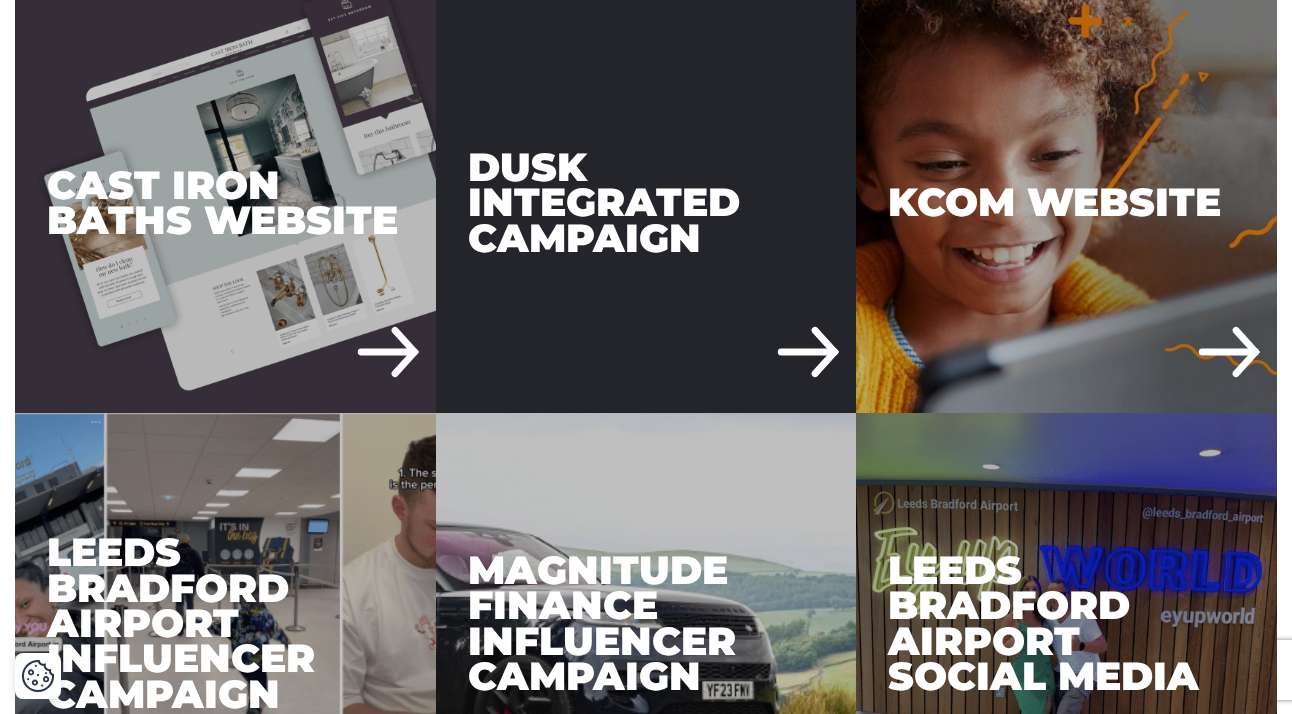 click on "DUSK Integrated Campaign" at bounding box center [646, 203] 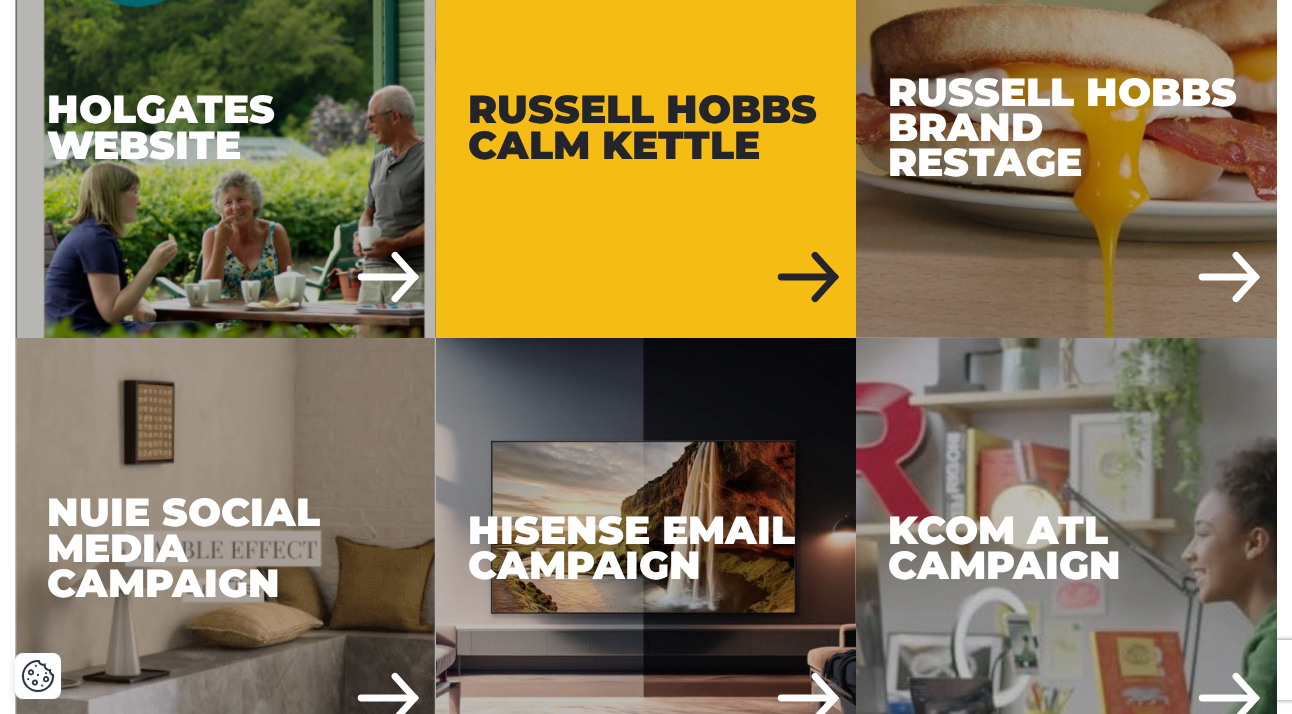 scroll, scrollTop: 1212, scrollLeft: 0, axis: vertical 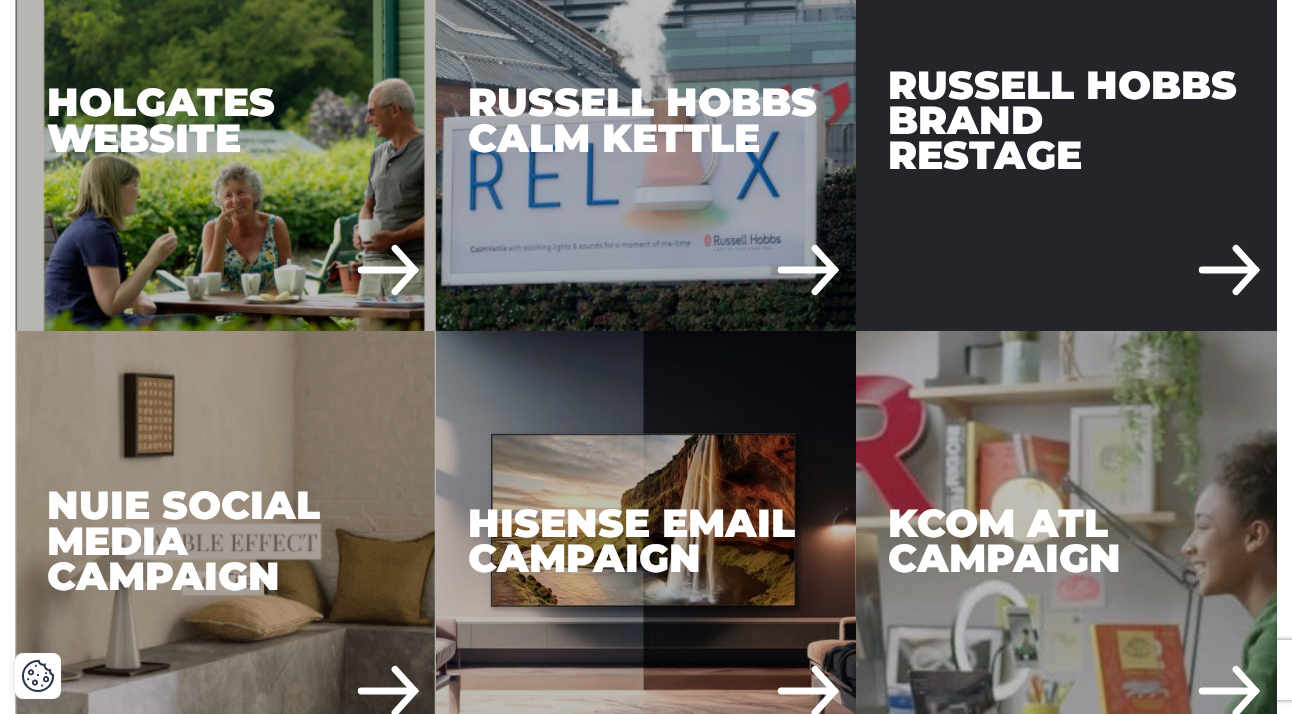 click on "Russell Hobbs Brand Restage" at bounding box center (1066, 120) 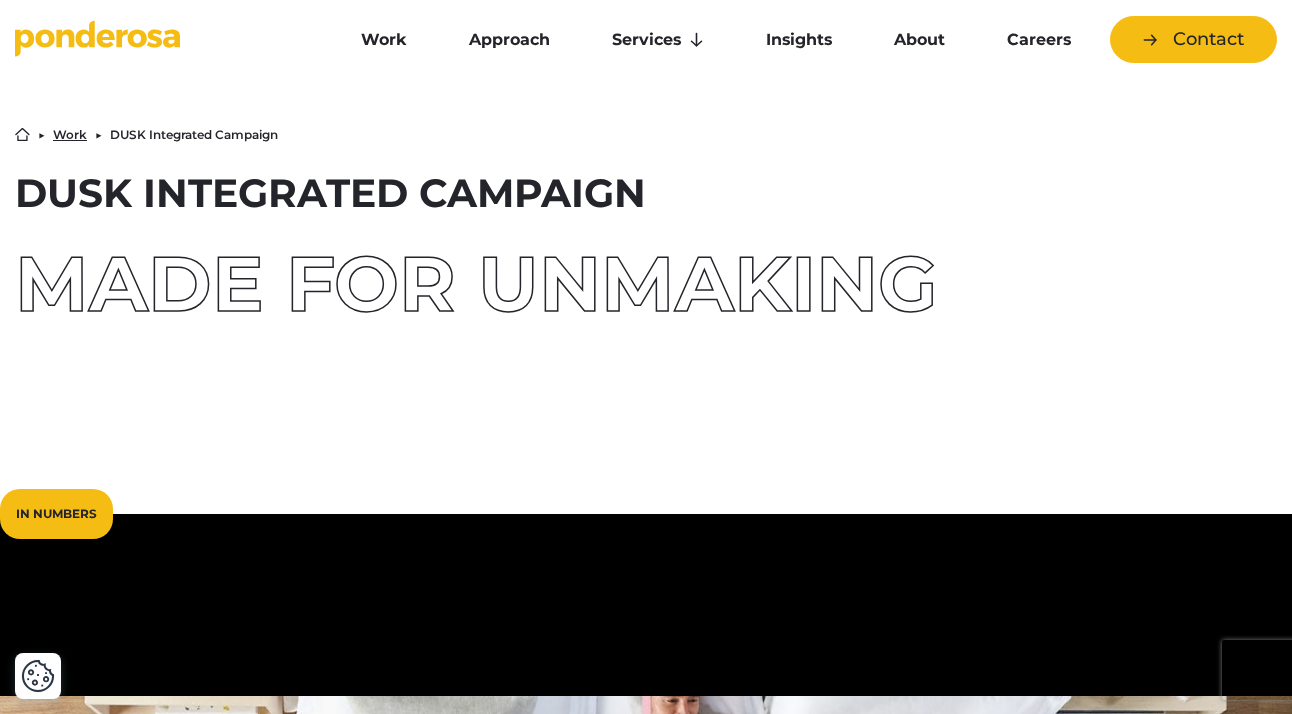 scroll, scrollTop: 1000, scrollLeft: 0, axis: vertical 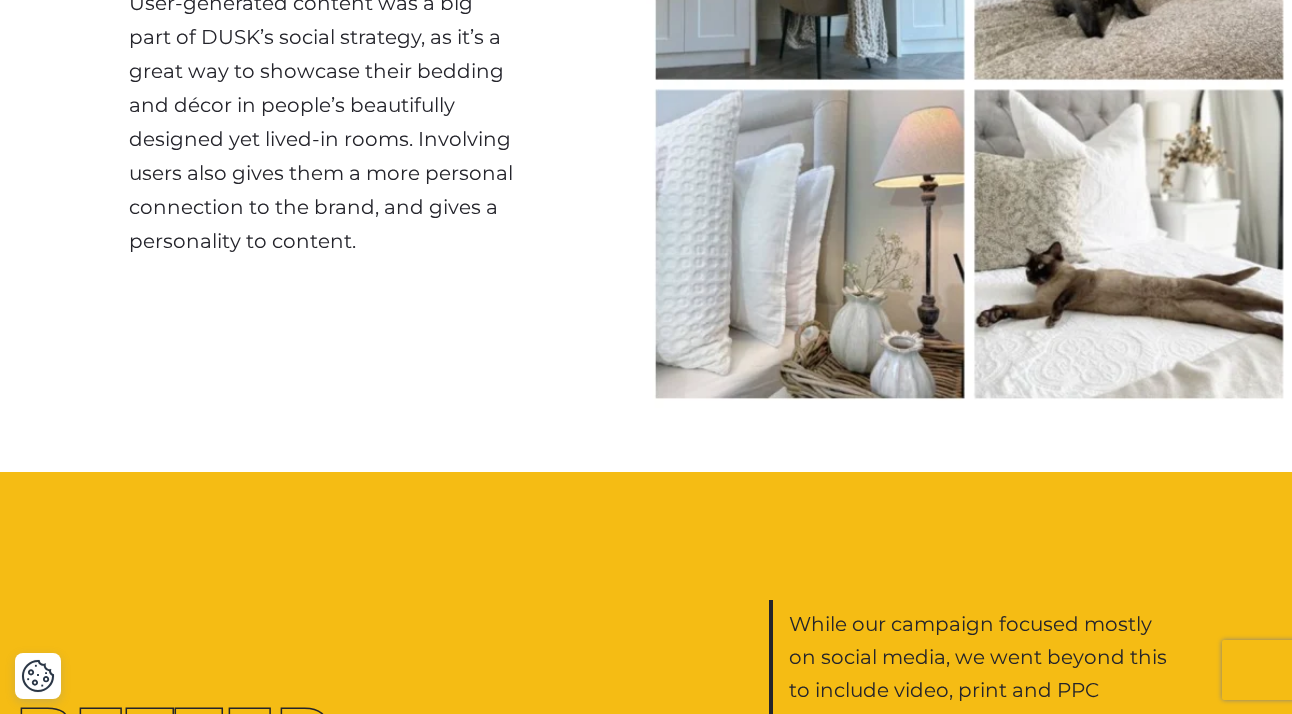 drag, startPoint x: 479, startPoint y: 468, endPoint x: 107, endPoint y: 158, distance: 484.23547 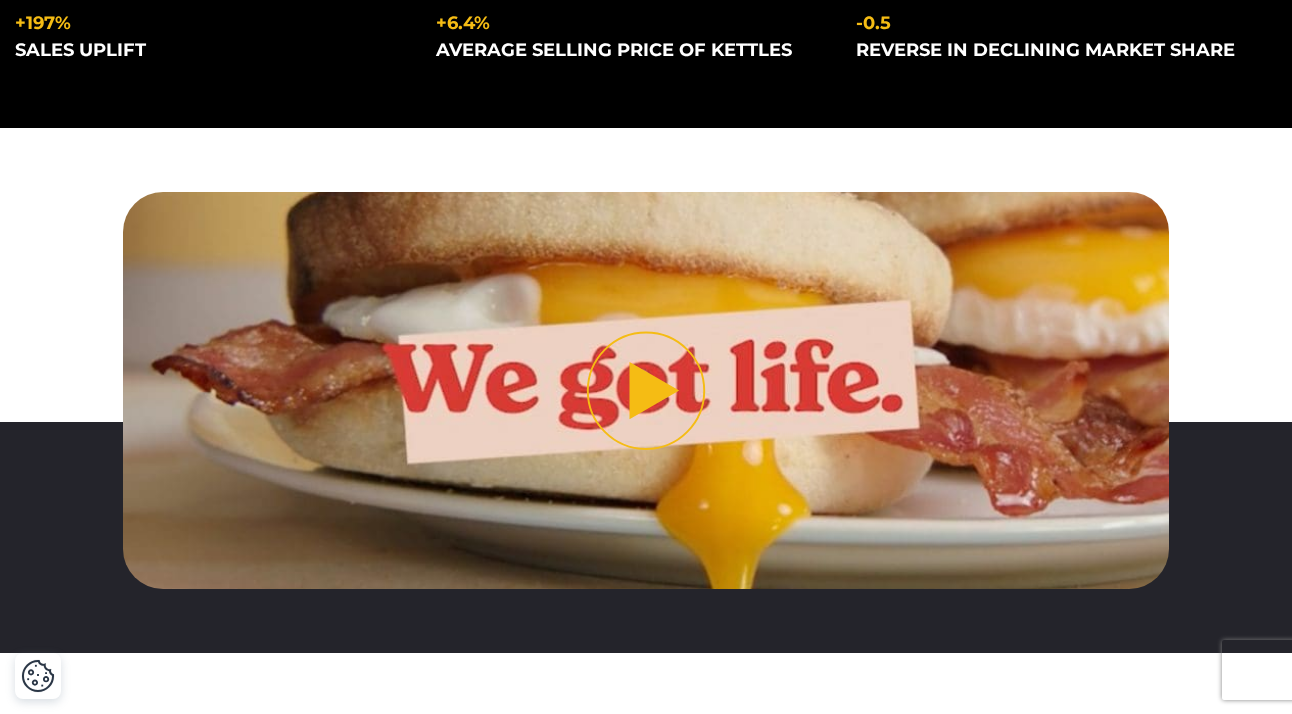 scroll, scrollTop: 568, scrollLeft: 0, axis: vertical 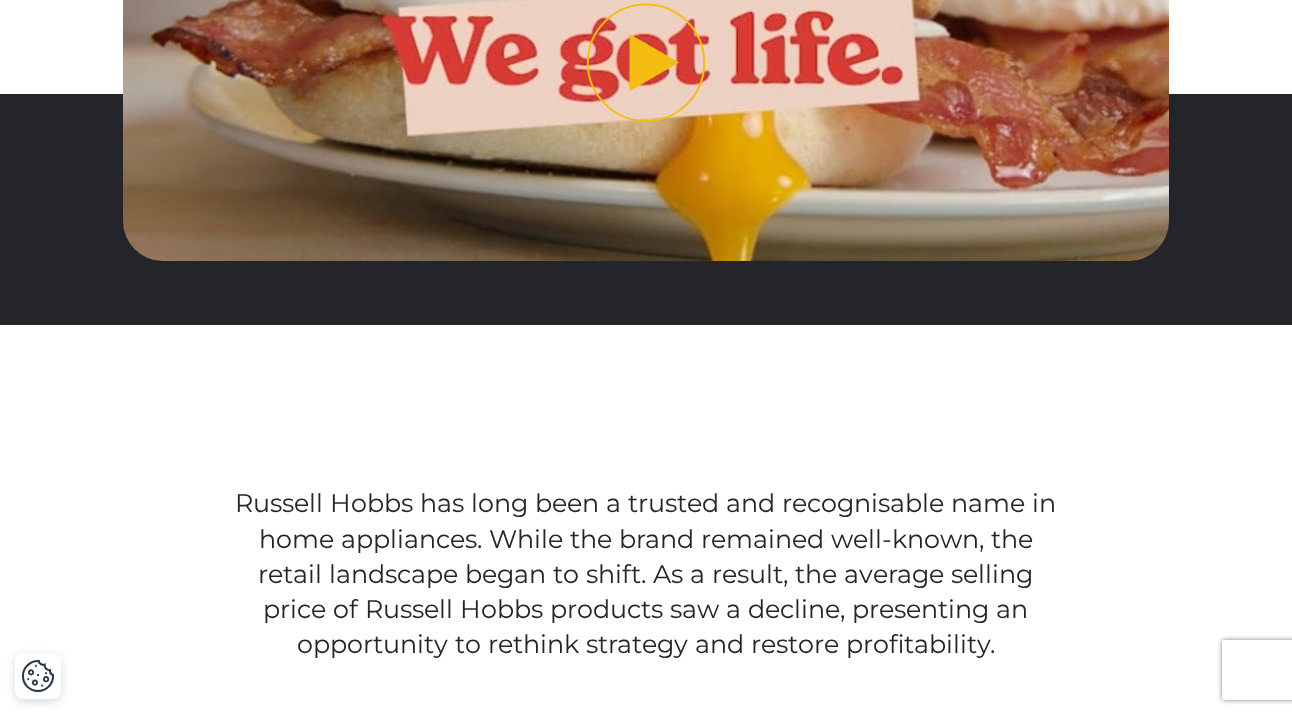 click at bounding box center [646, 62] 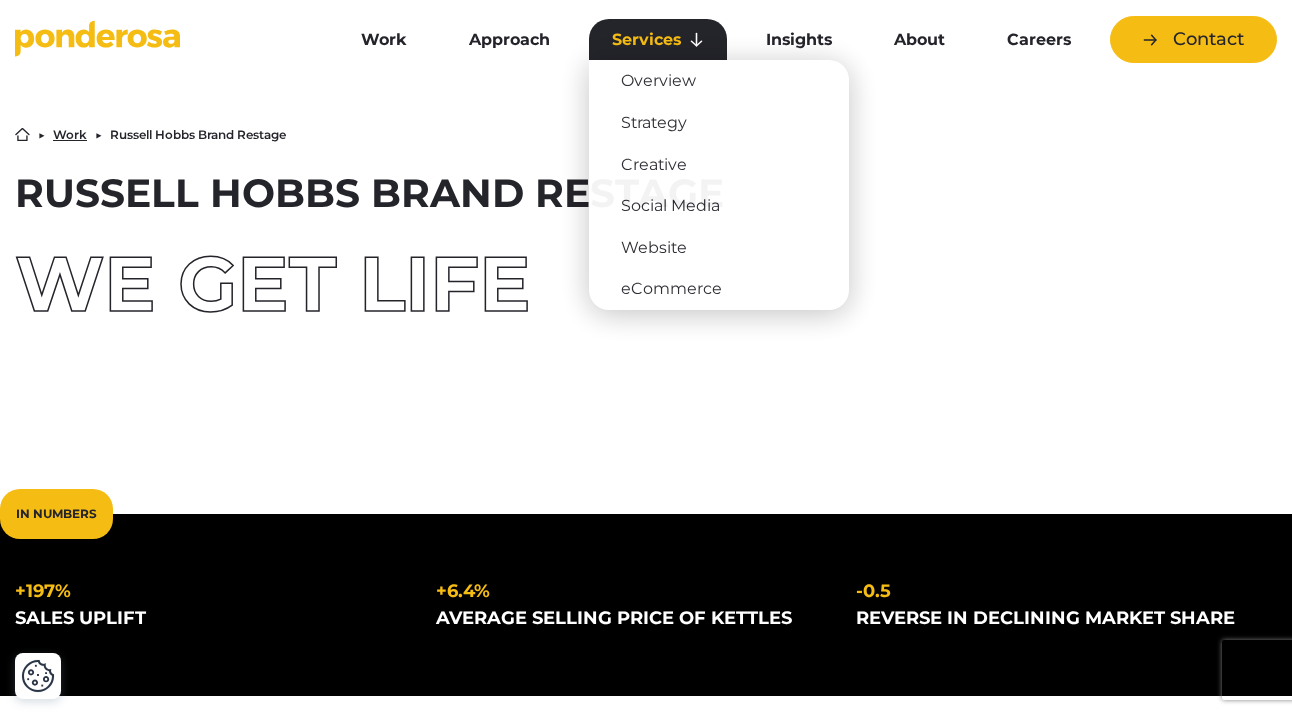 scroll, scrollTop: 0, scrollLeft: 0, axis: both 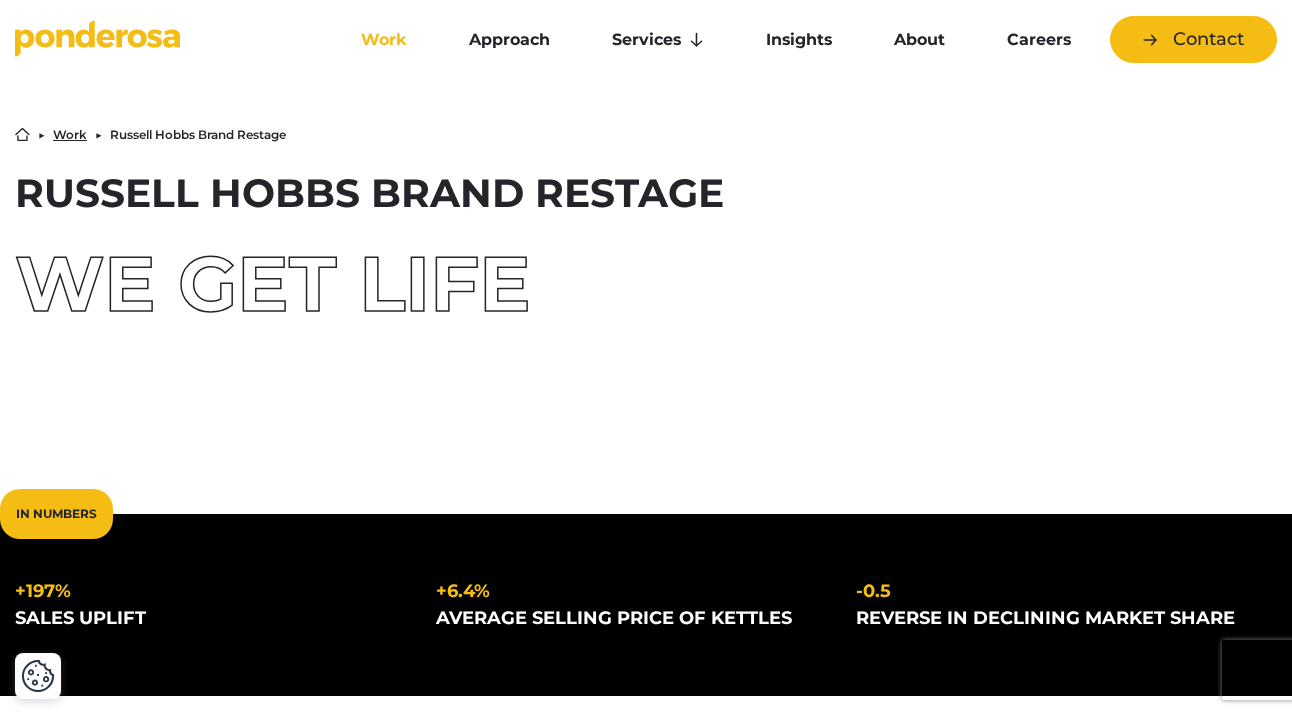 click on "Work" at bounding box center [384, 40] 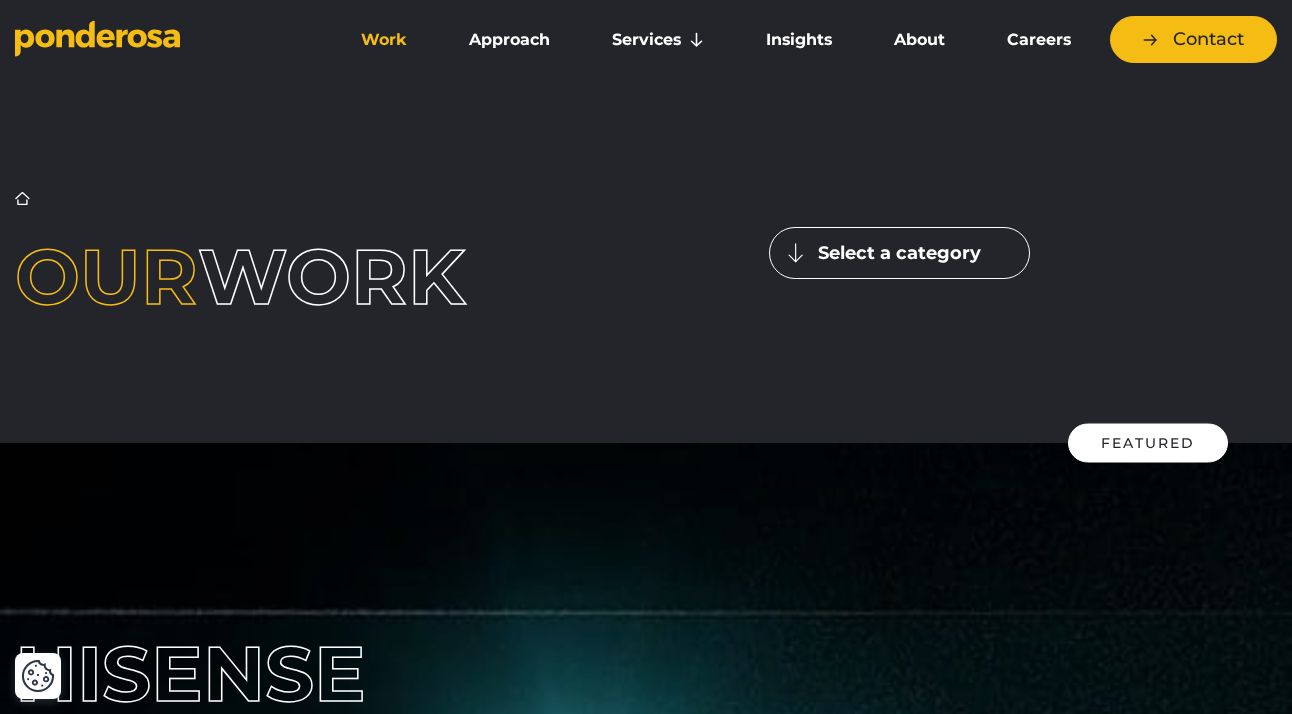scroll, scrollTop: 1035, scrollLeft: 0, axis: vertical 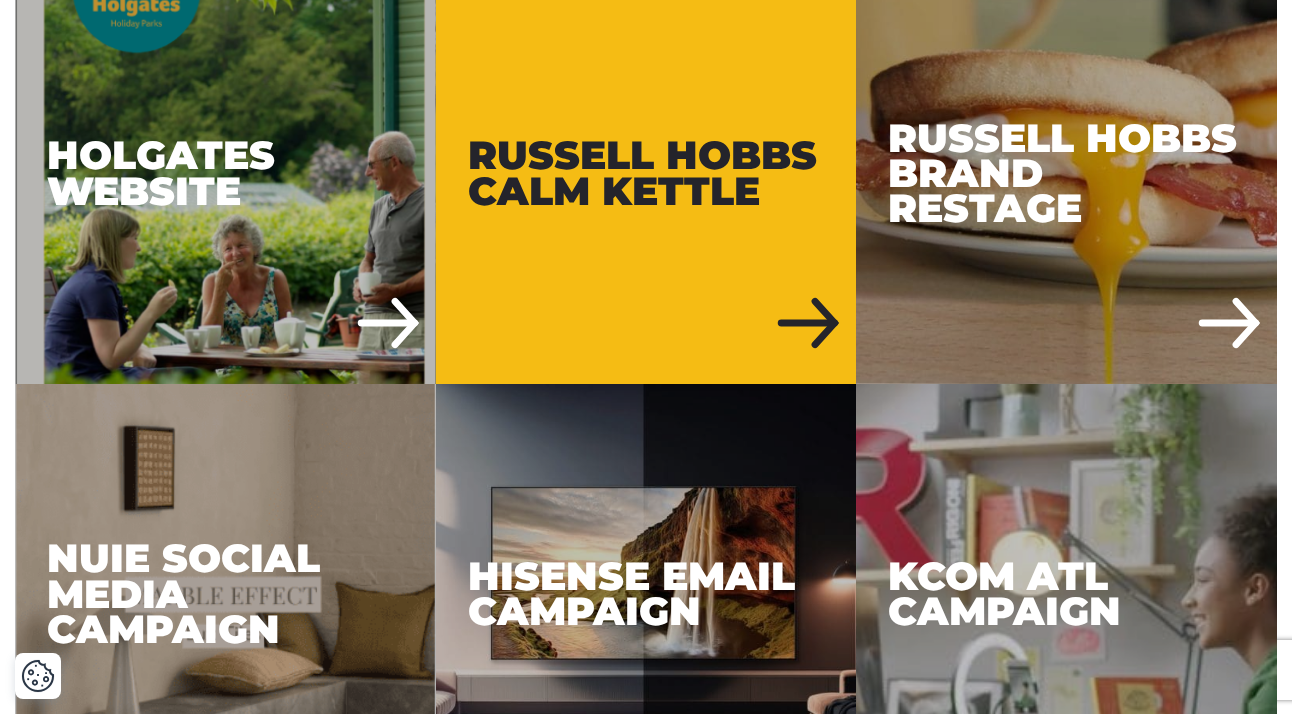 click on "Russell Hobbs Calm Kettle" at bounding box center (646, 173) 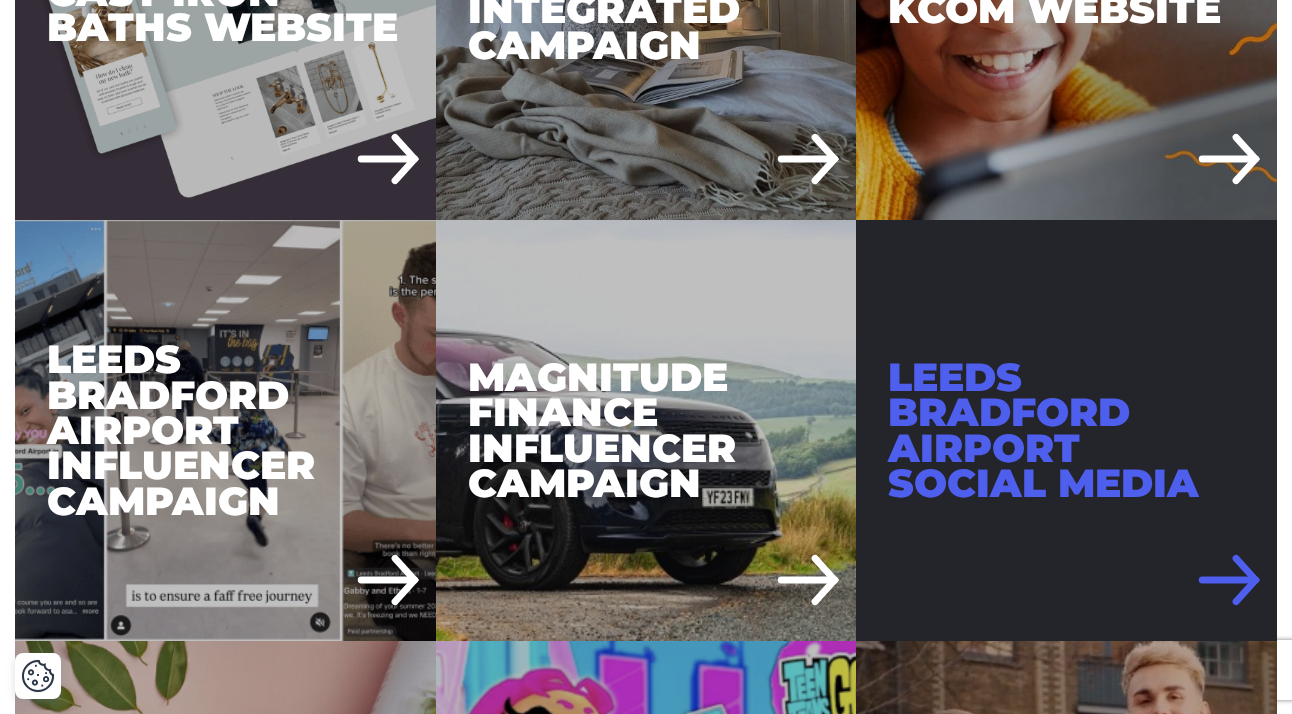 scroll, scrollTop: 2217, scrollLeft: 0, axis: vertical 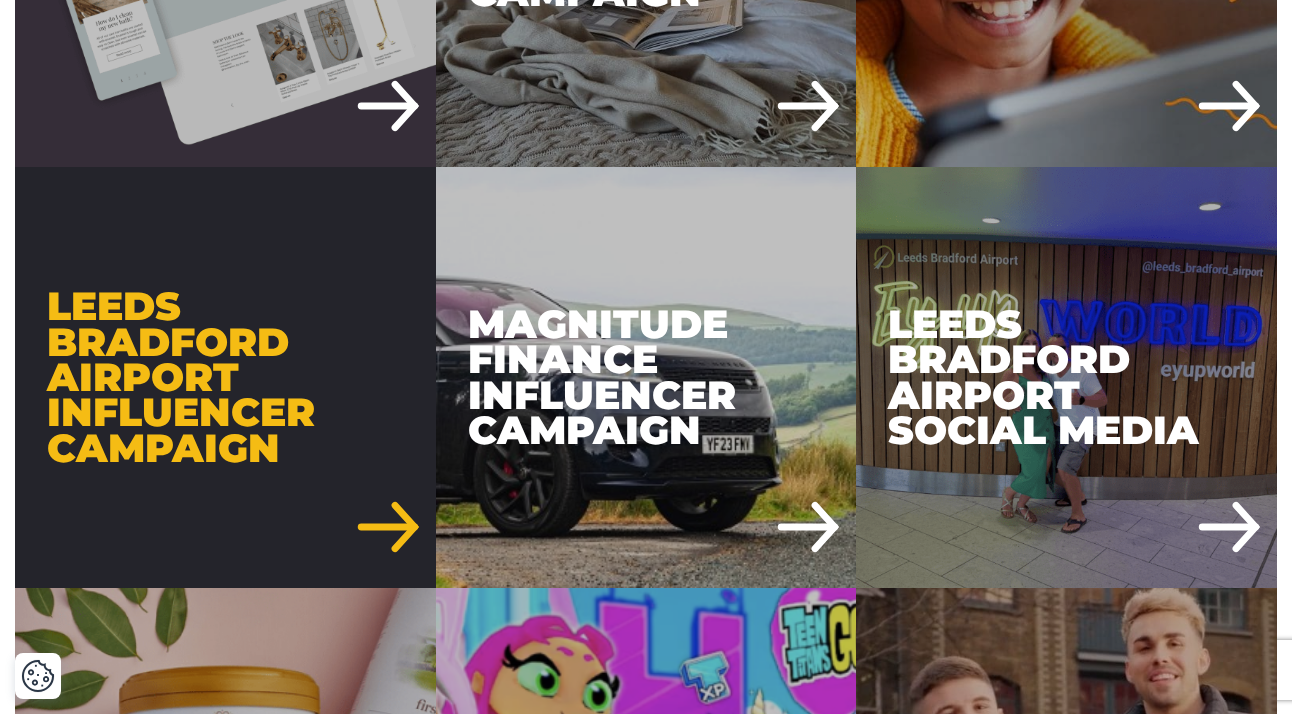 click on "Leeds Bradford Airport Influencer Campaign" at bounding box center [225, 377] 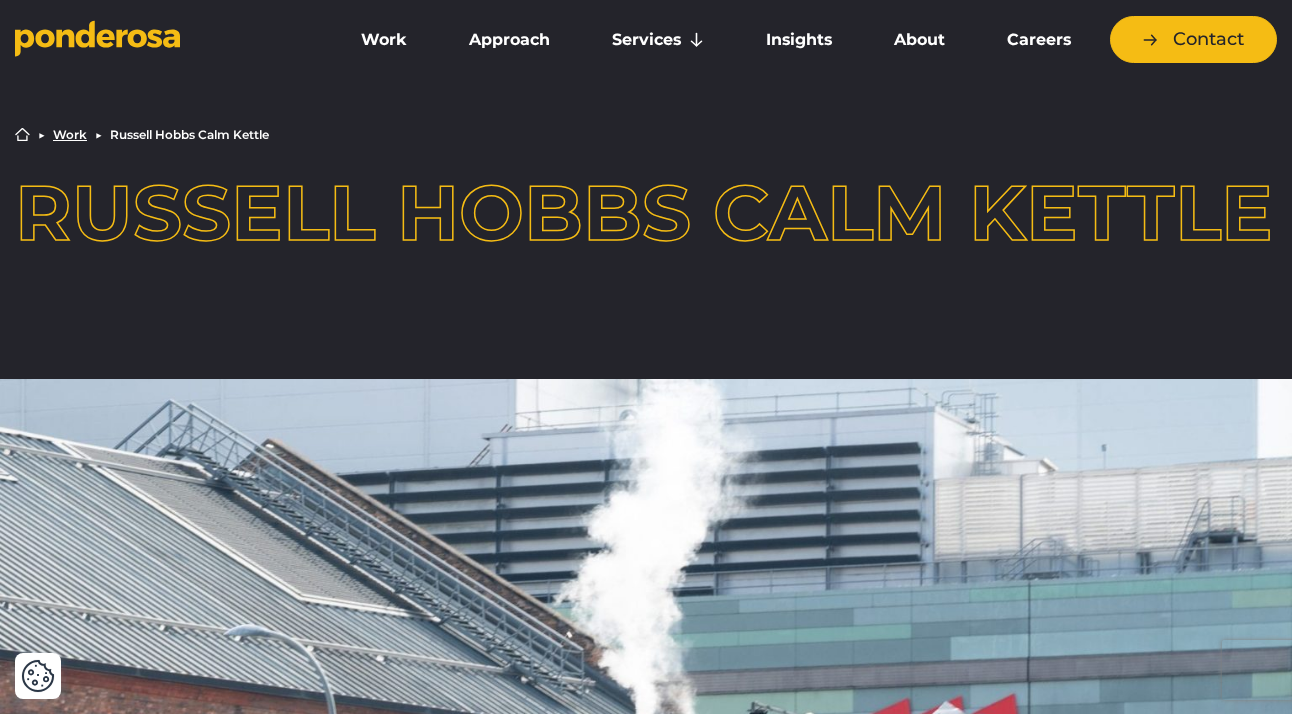 scroll, scrollTop: 3070, scrollLeft: 0, axis: vertical 